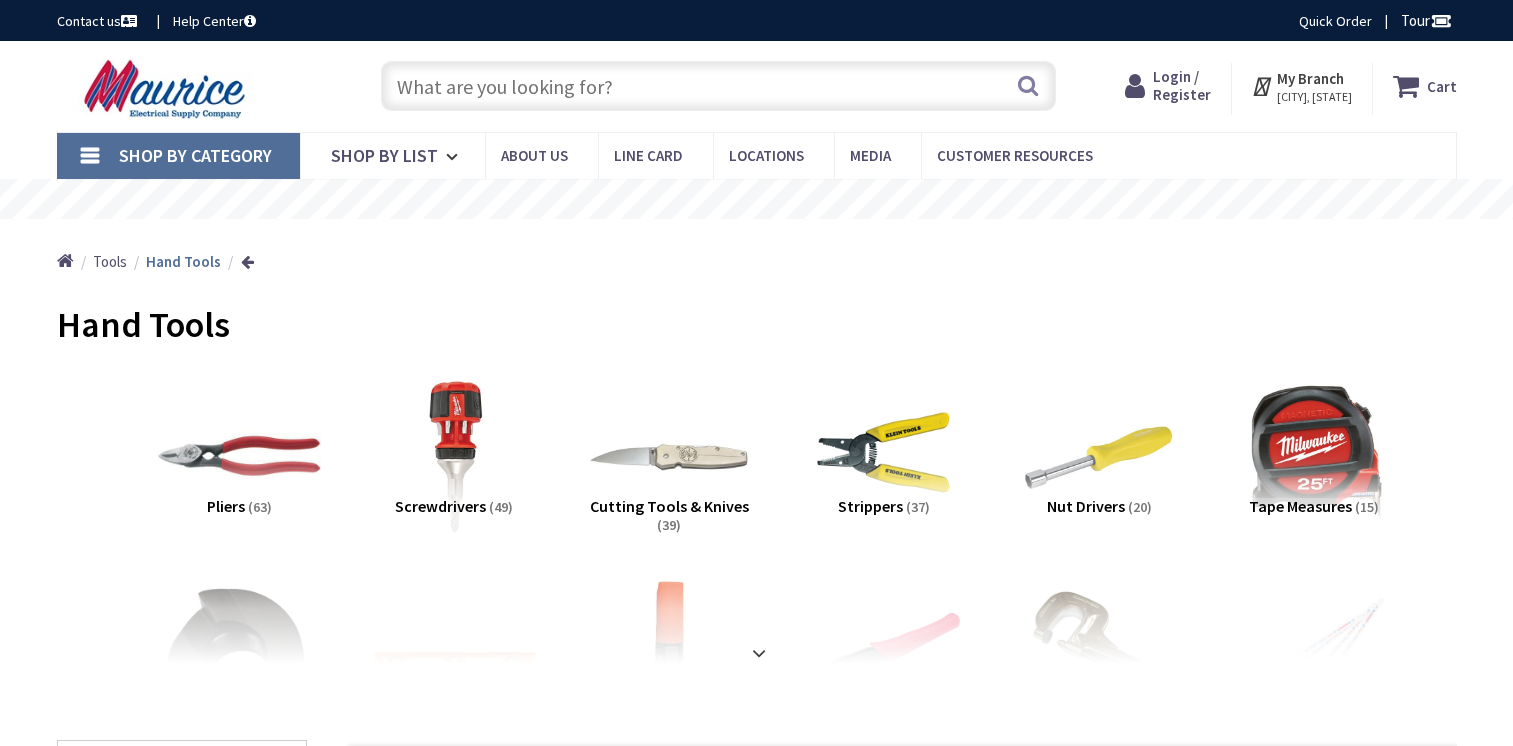 scroll, scrollTop: 0, scrollLeft: 0, axis: both 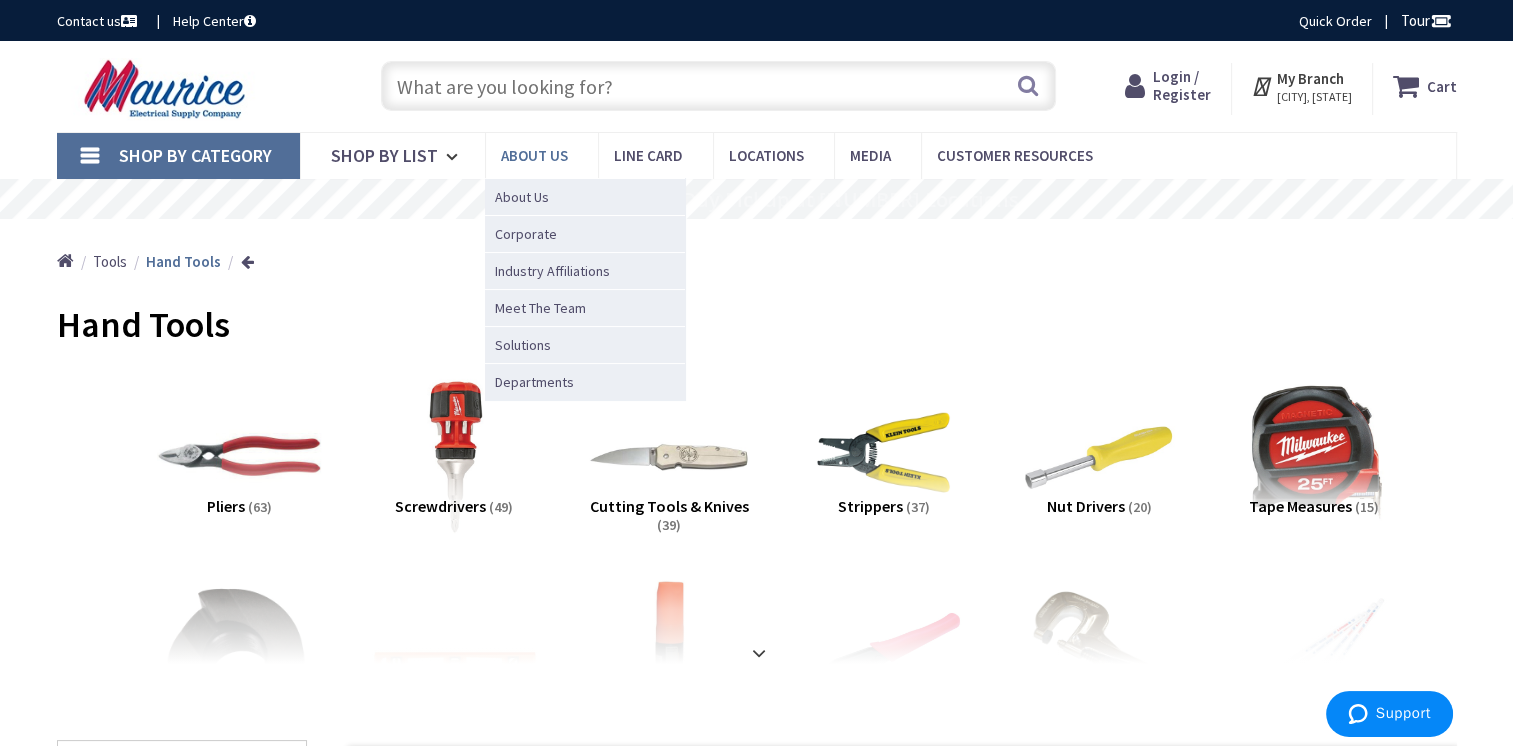 click on "About us" at bounding box center [534, 155] 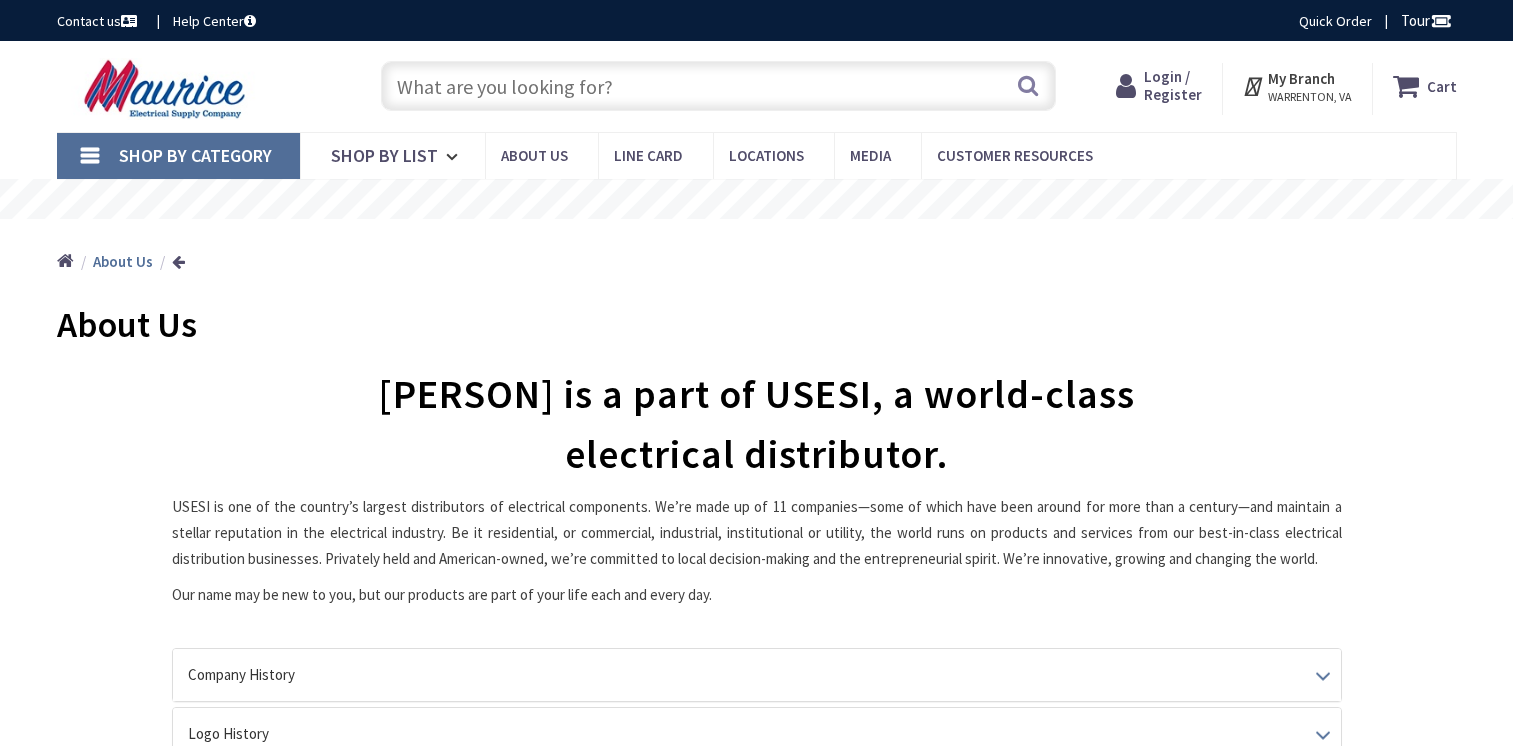 scroll, scrollTop: 0, scrollLeft: 0, axis: both 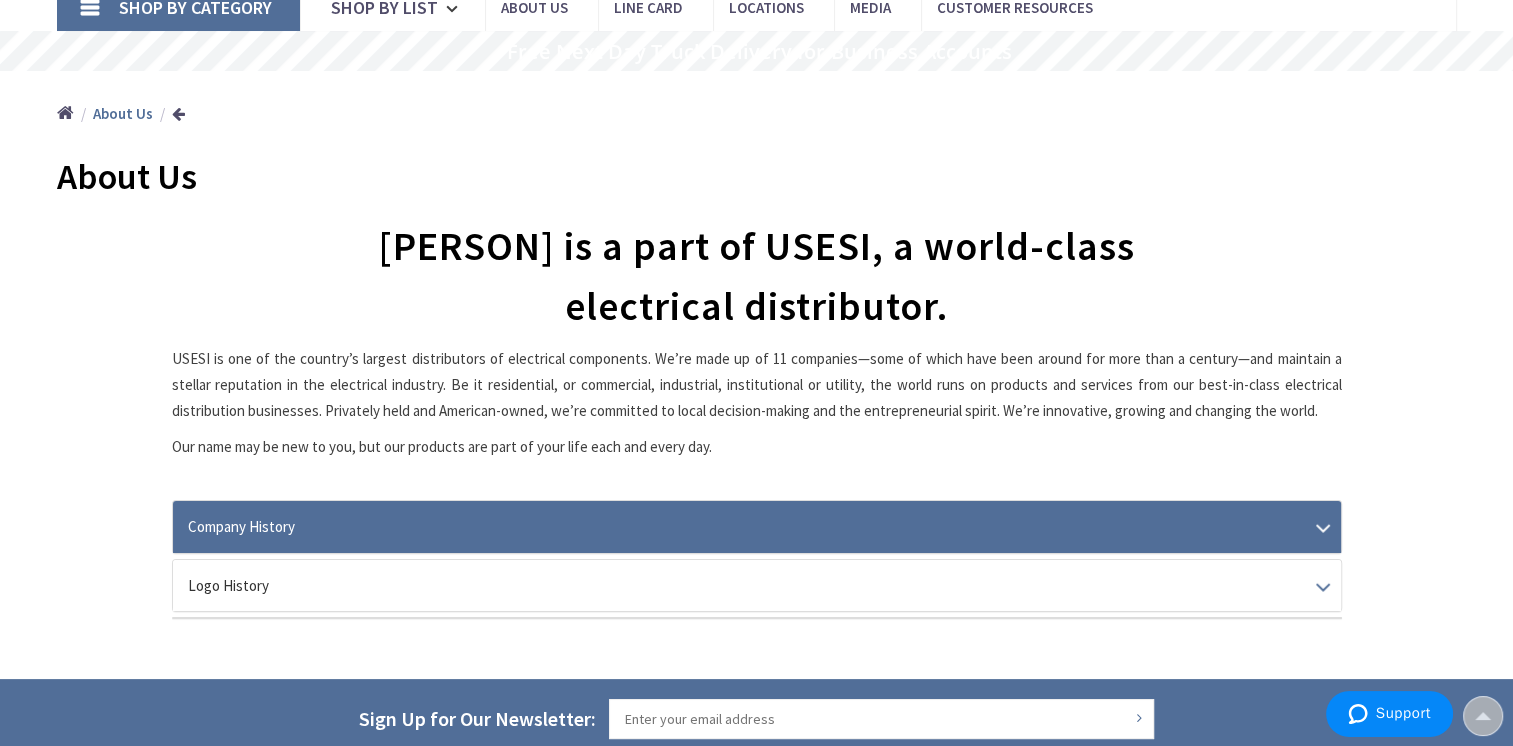 click on "Company History" at bounding box center (757, 526) 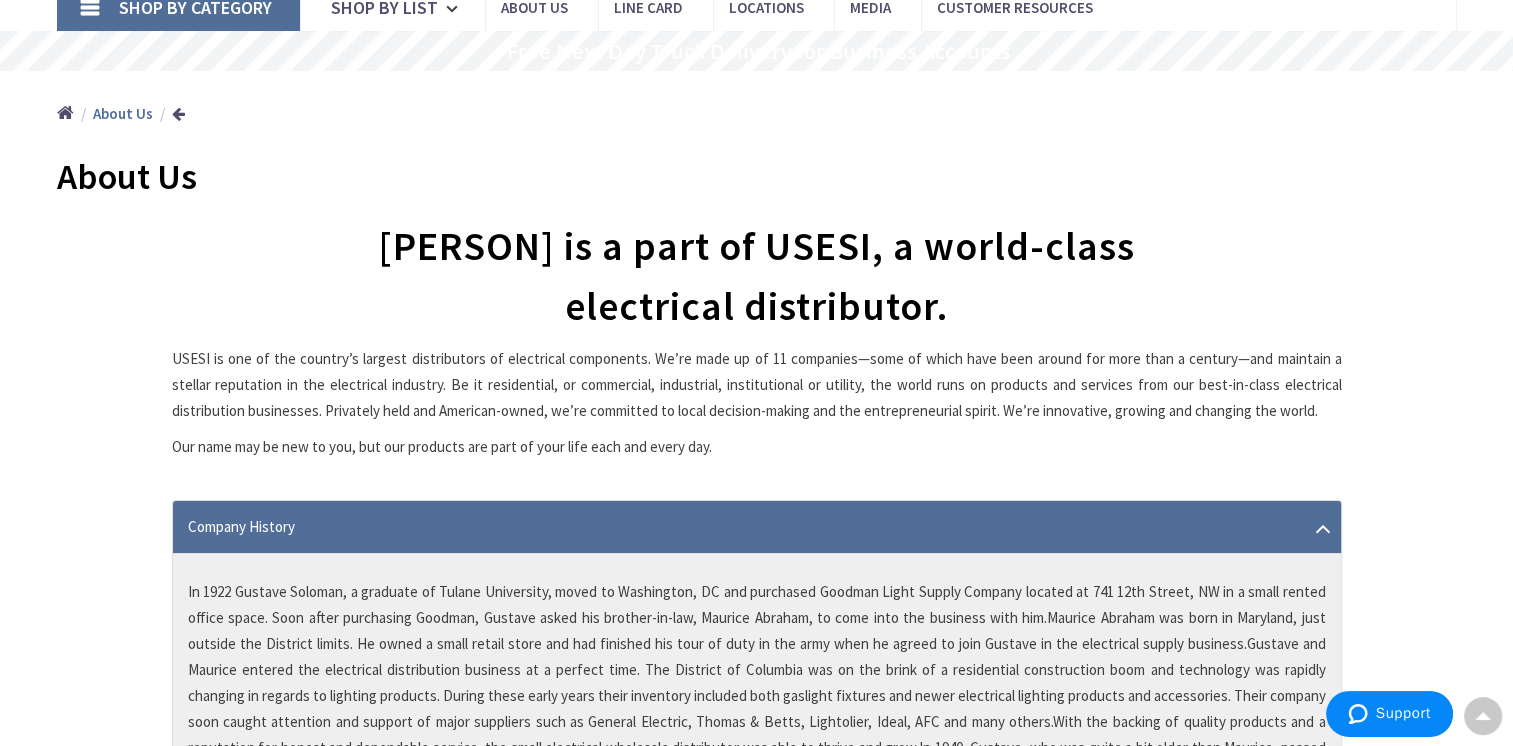 click on "Company History" at bounding box center [757, 526] 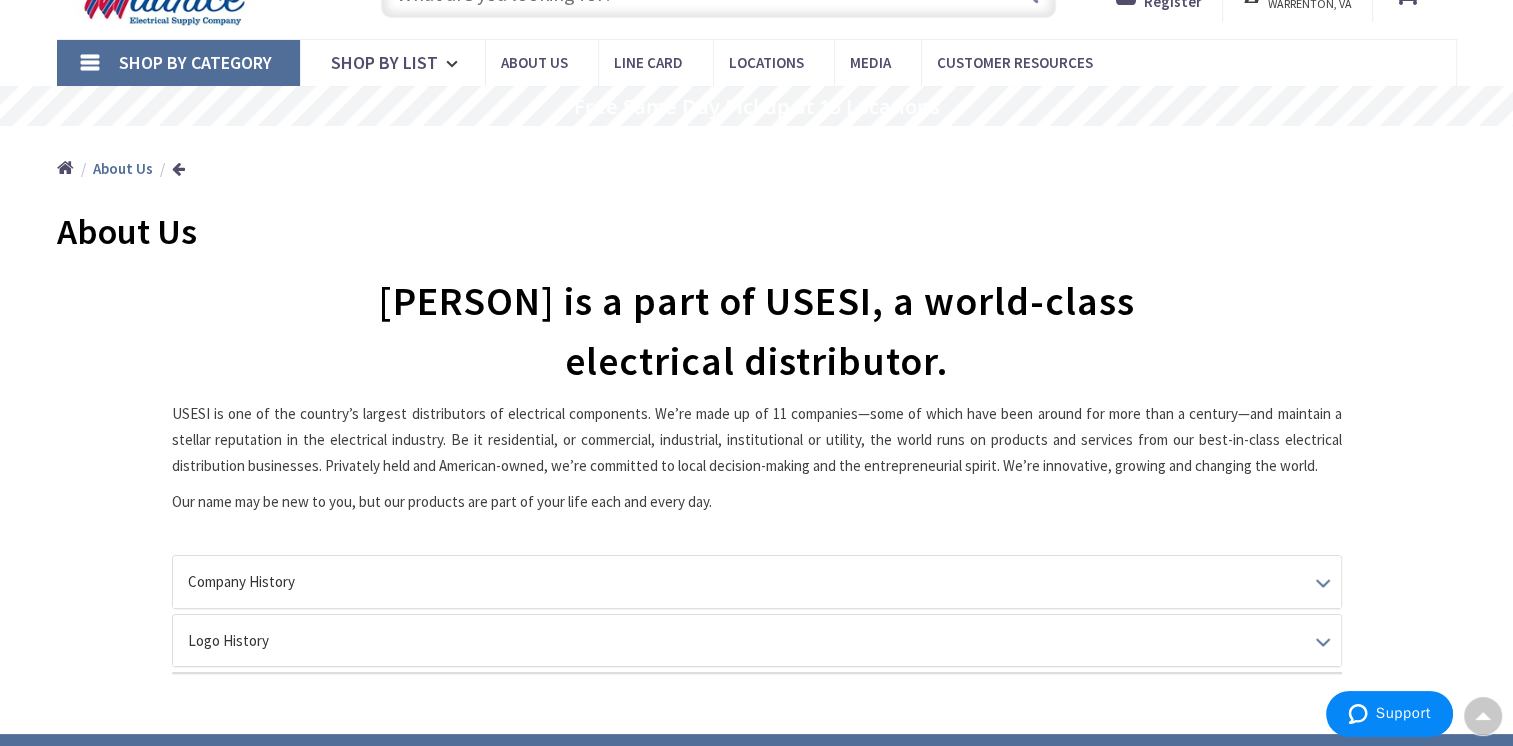 scroll, scrollTop: 0, scrollLeft: 0, axis: both 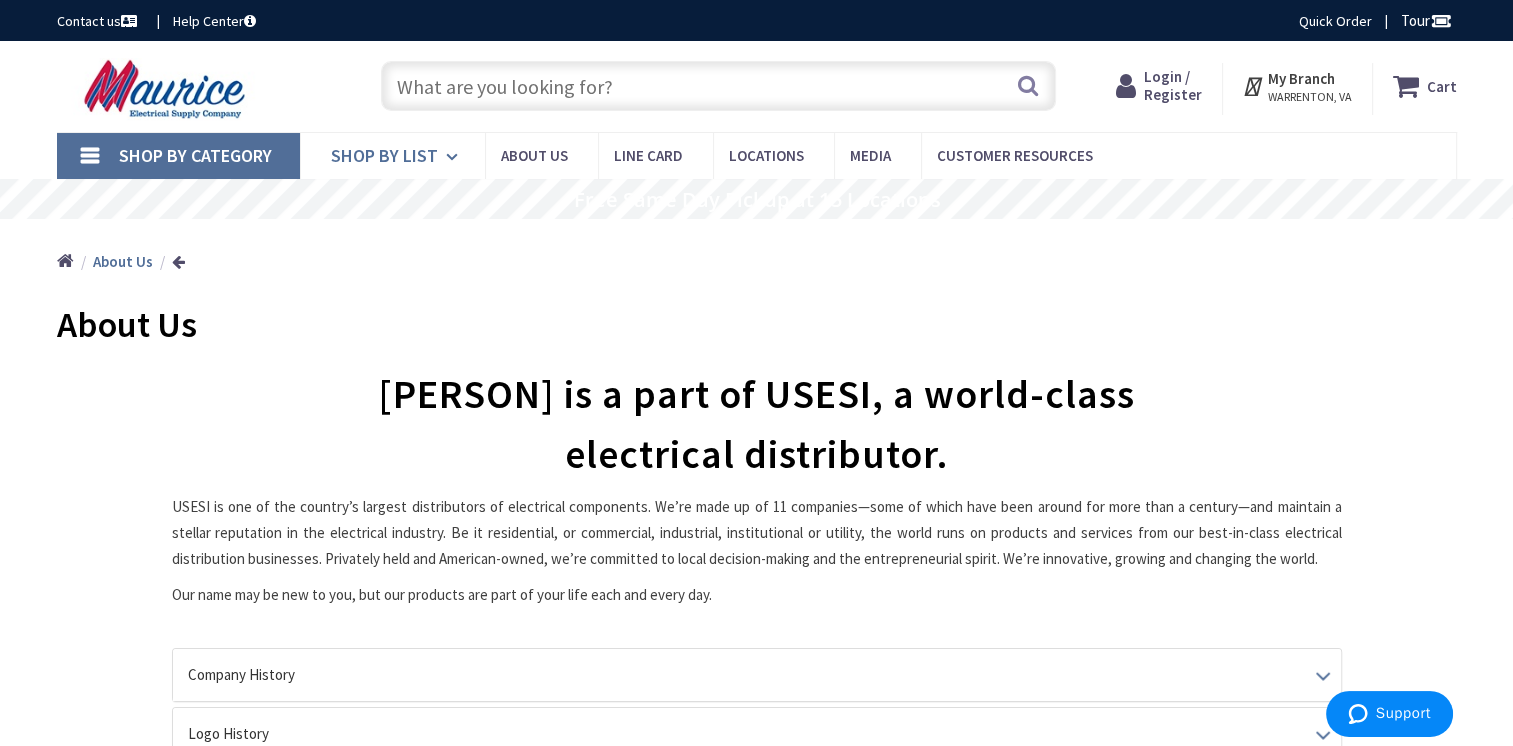 click on "Shop By List" at bounding box center (384, 155) 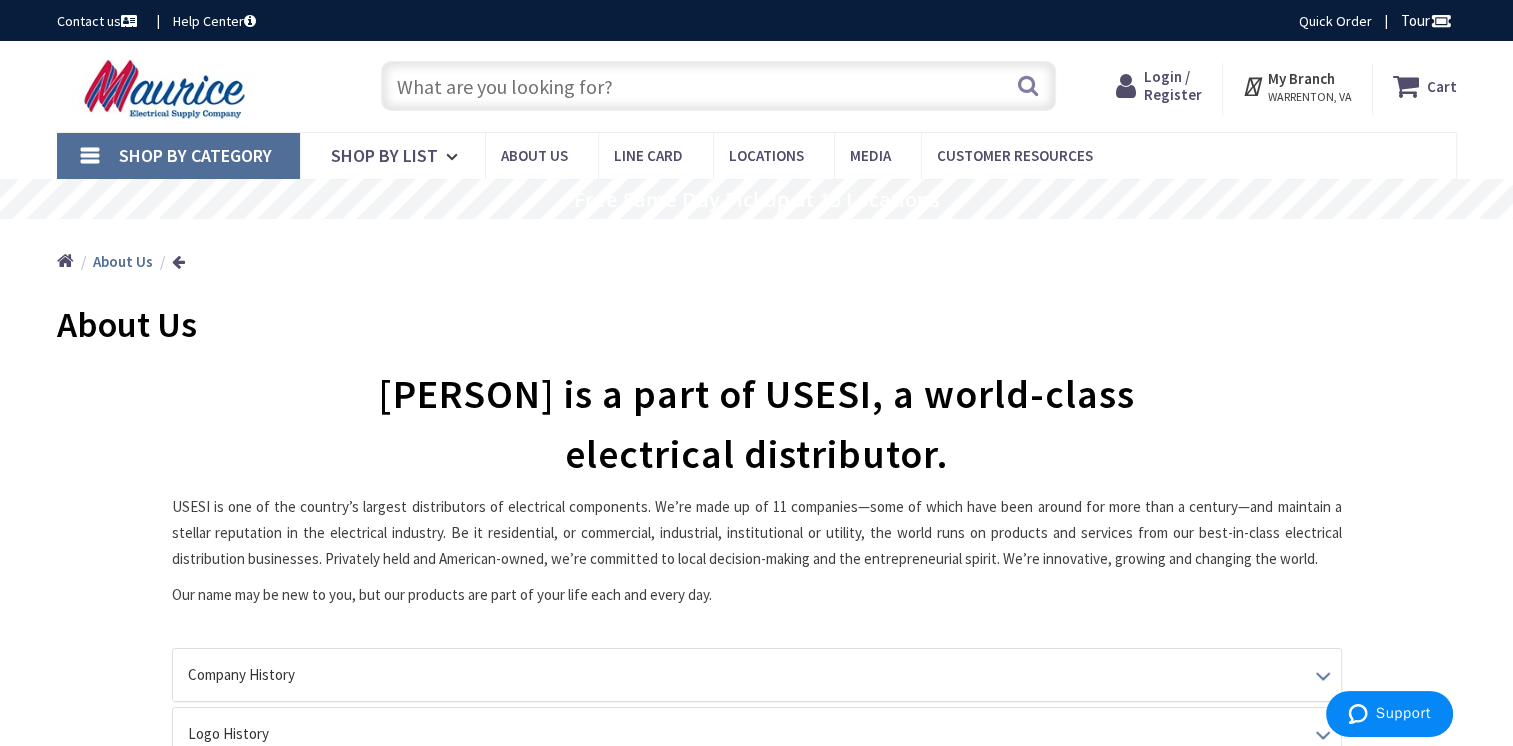 click on "Shop By Category" at bounding box center [195, 155] 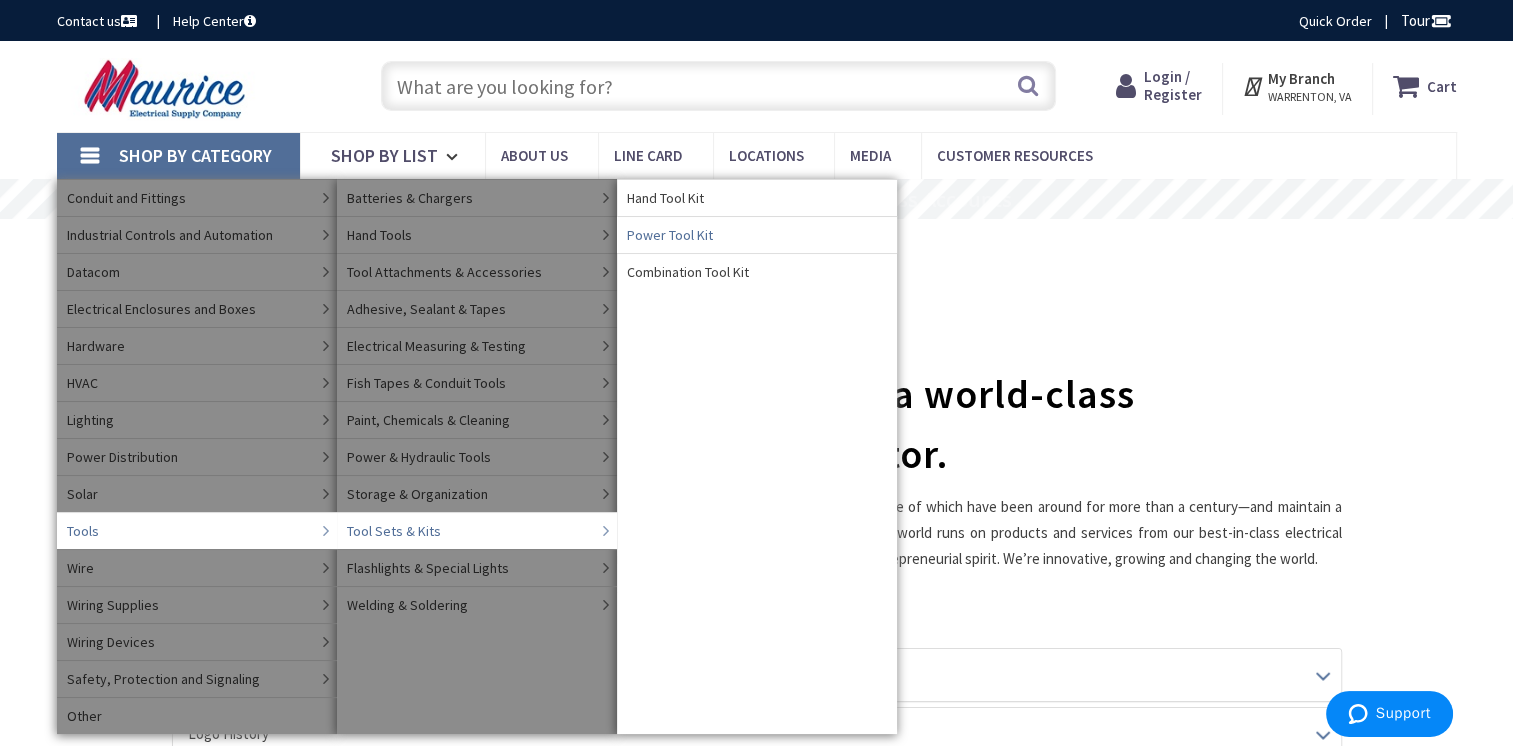 click on "Power Tool Kit" at bounding box center (670, 235) 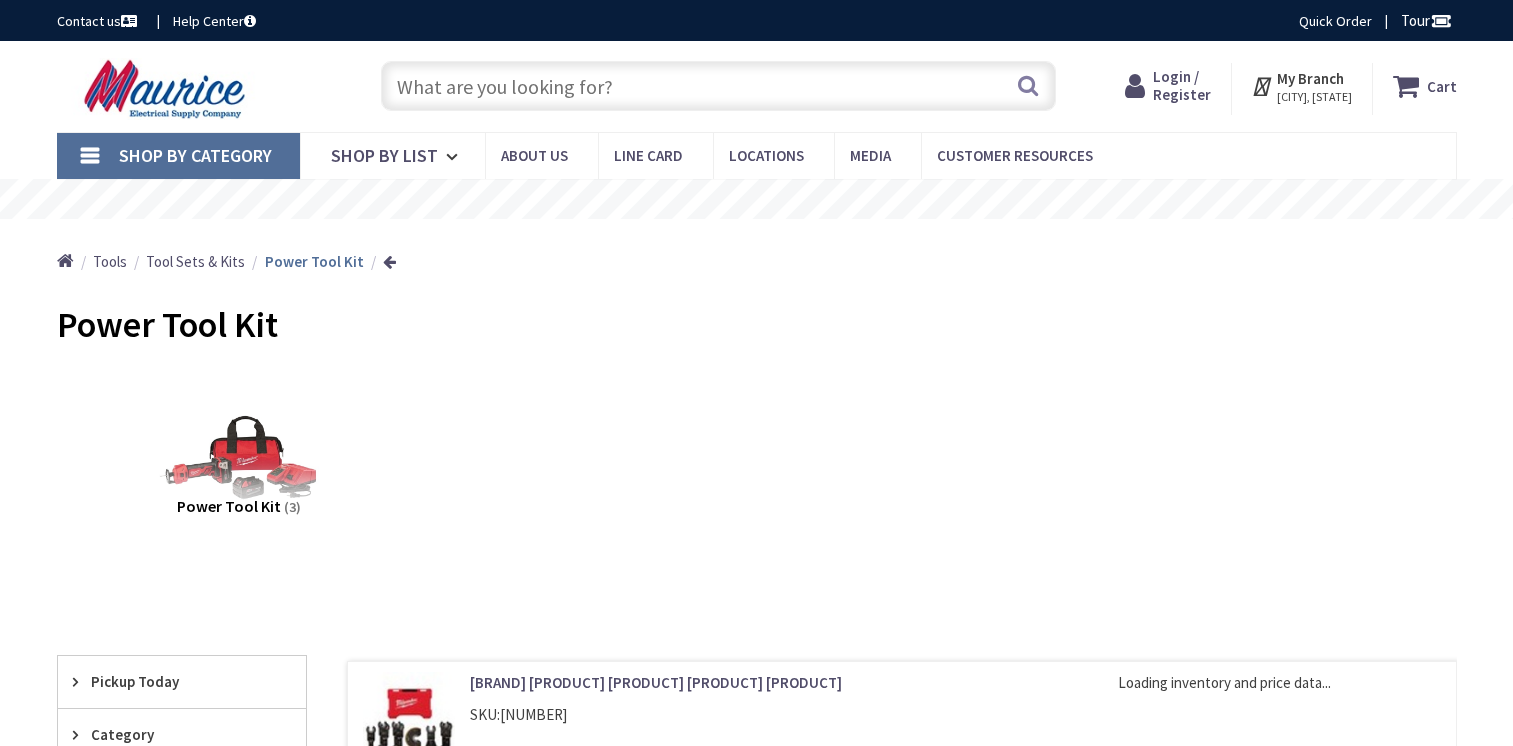 scroll, scrollTop: 0, scrollLeft: 0, axis: both 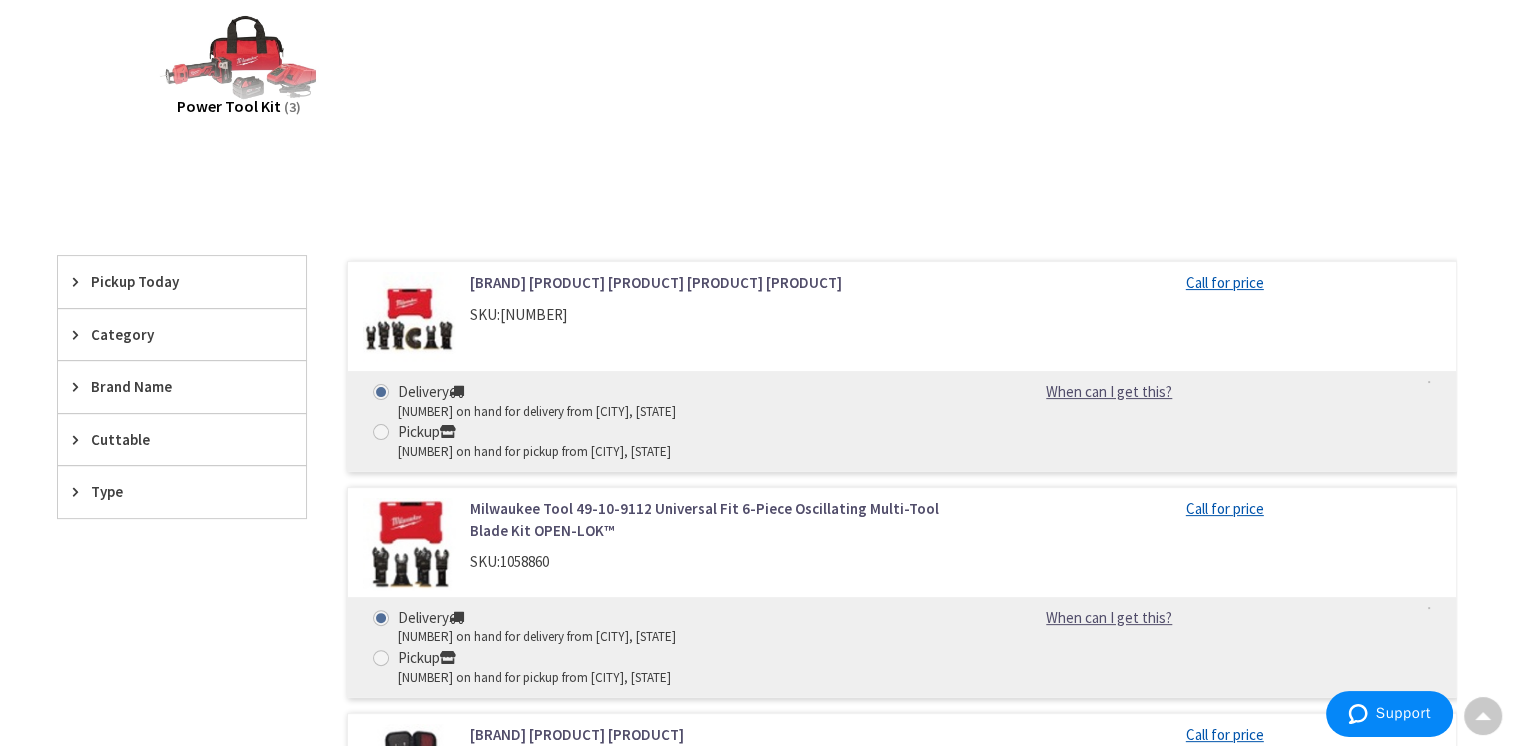 click on "Category" at bounding box center (172, 281) 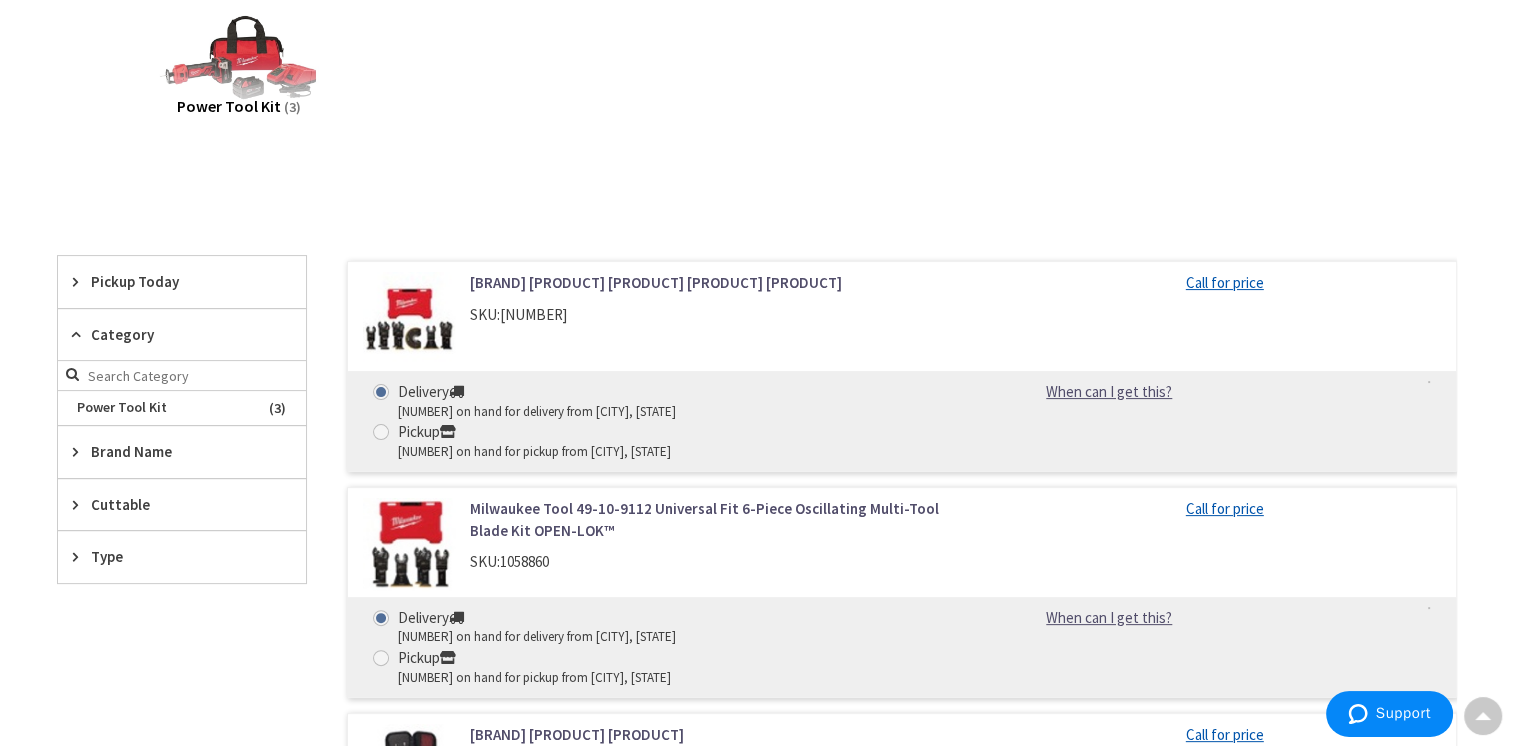 click on "Category" at bounding box center [172, 334] 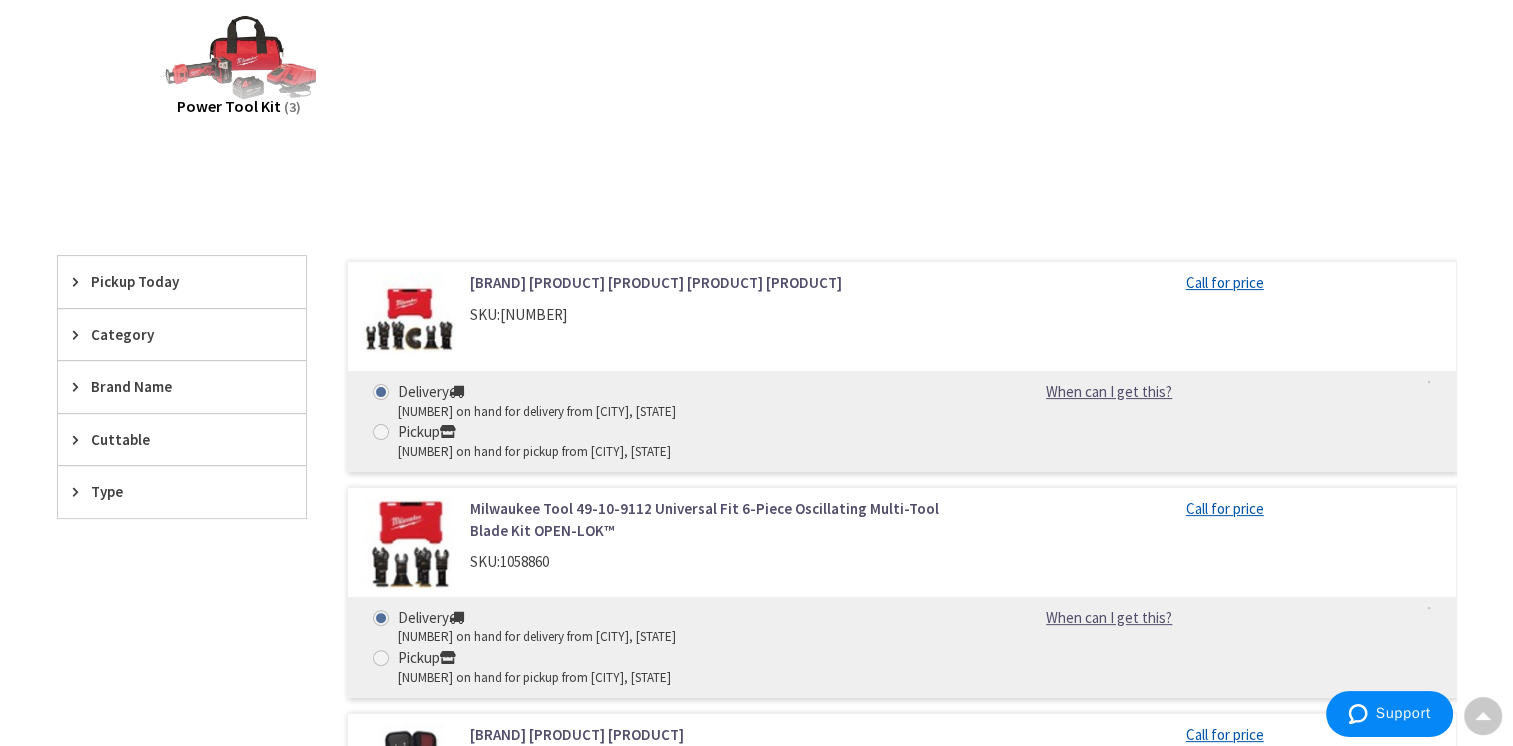 click on "Brand Name" at bounding box center (172, 281) 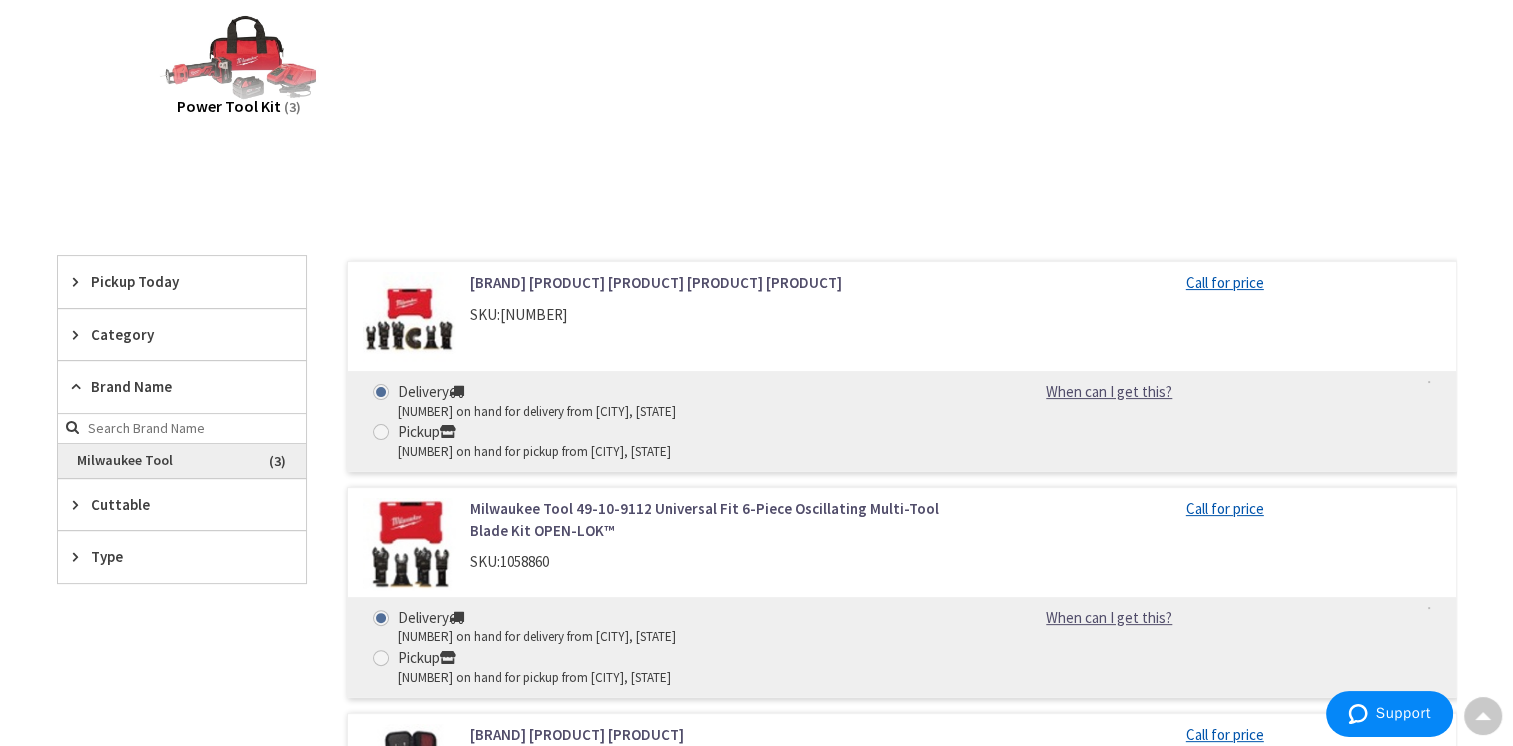 click on "Milwaukee Tool" at bounding box center (182, 461) 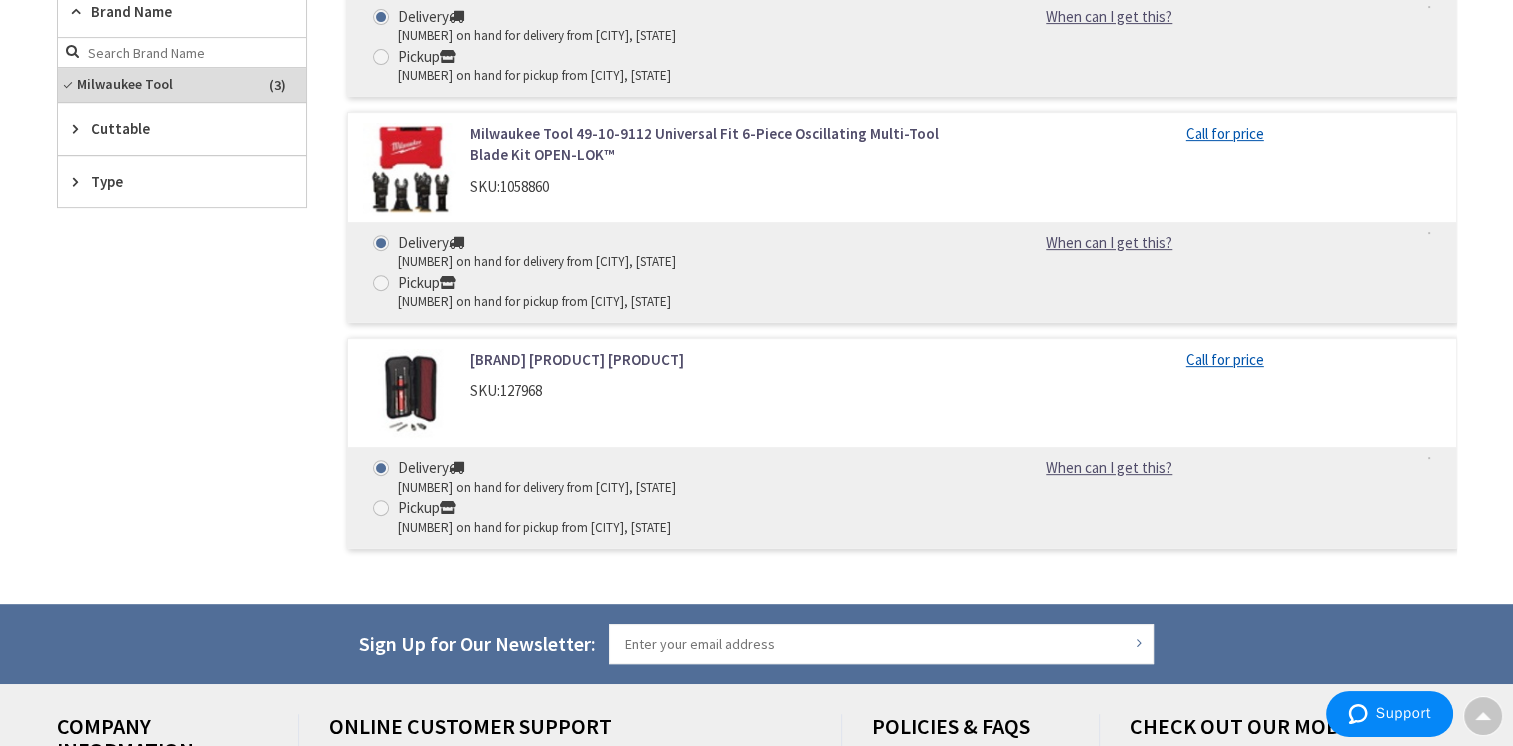 scroll, scrollTop: 800, scrollLeft: 0, axis: vertical 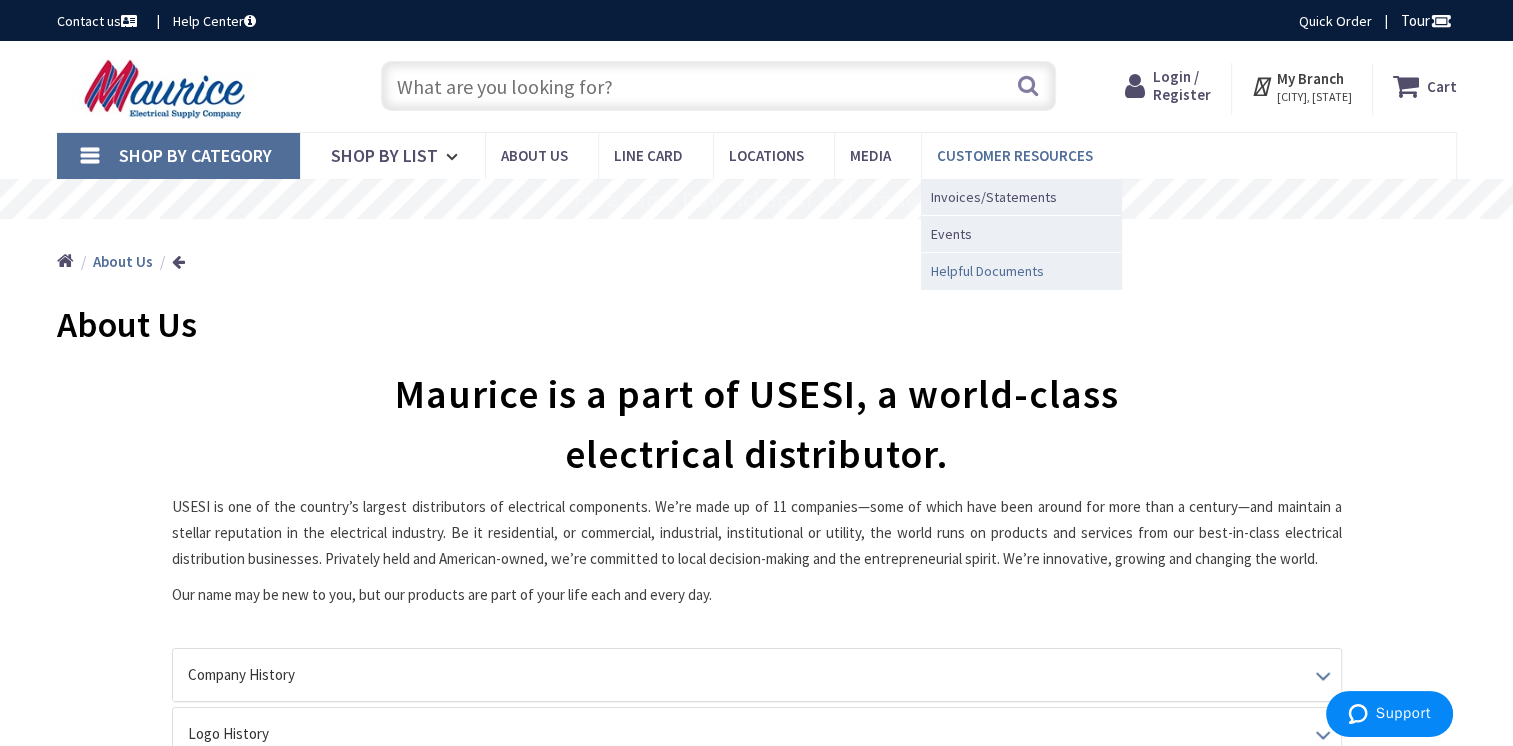 click on "Helpful Documents" at bounding box center [987, 271] 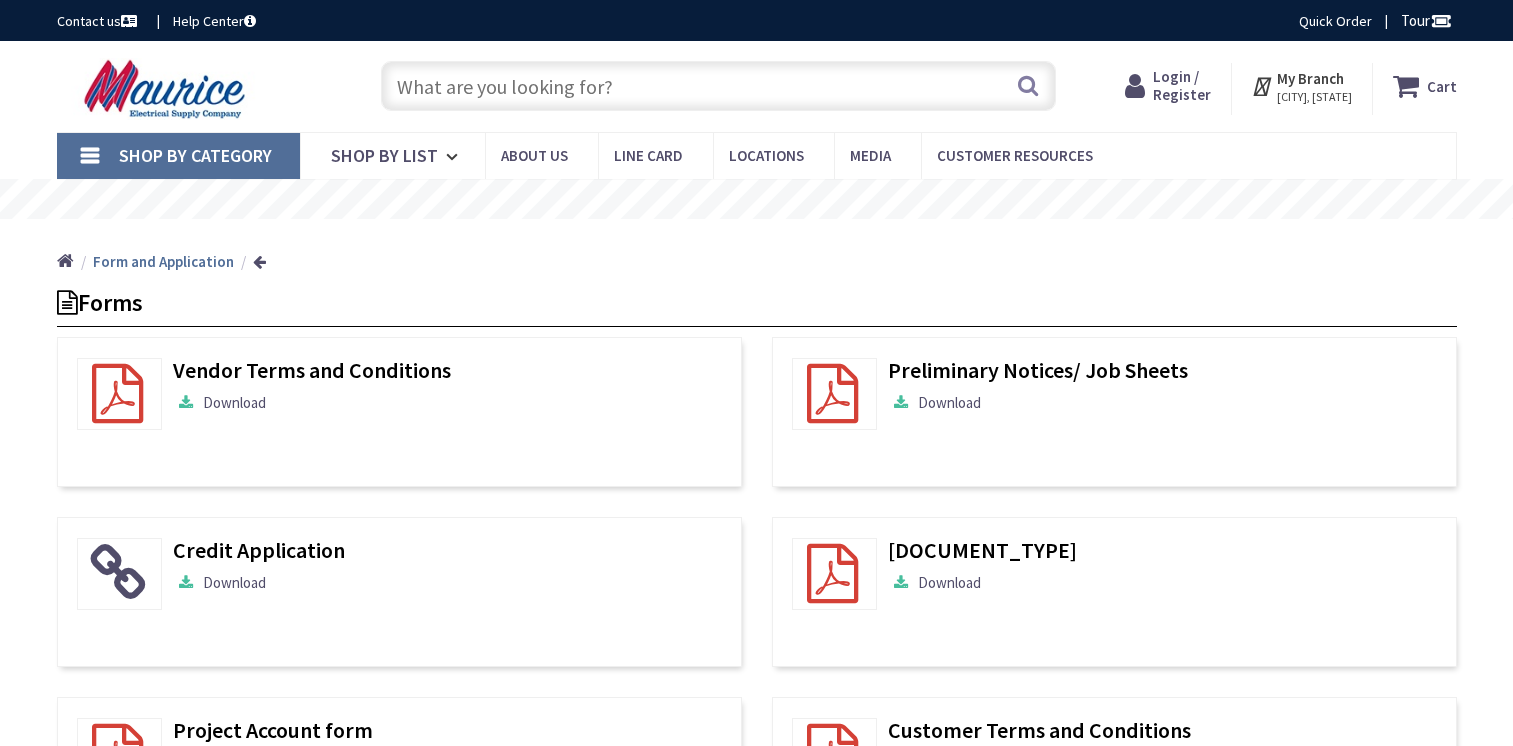 scroll, scrollTop: 0, scrollLeft: 0, axis: both 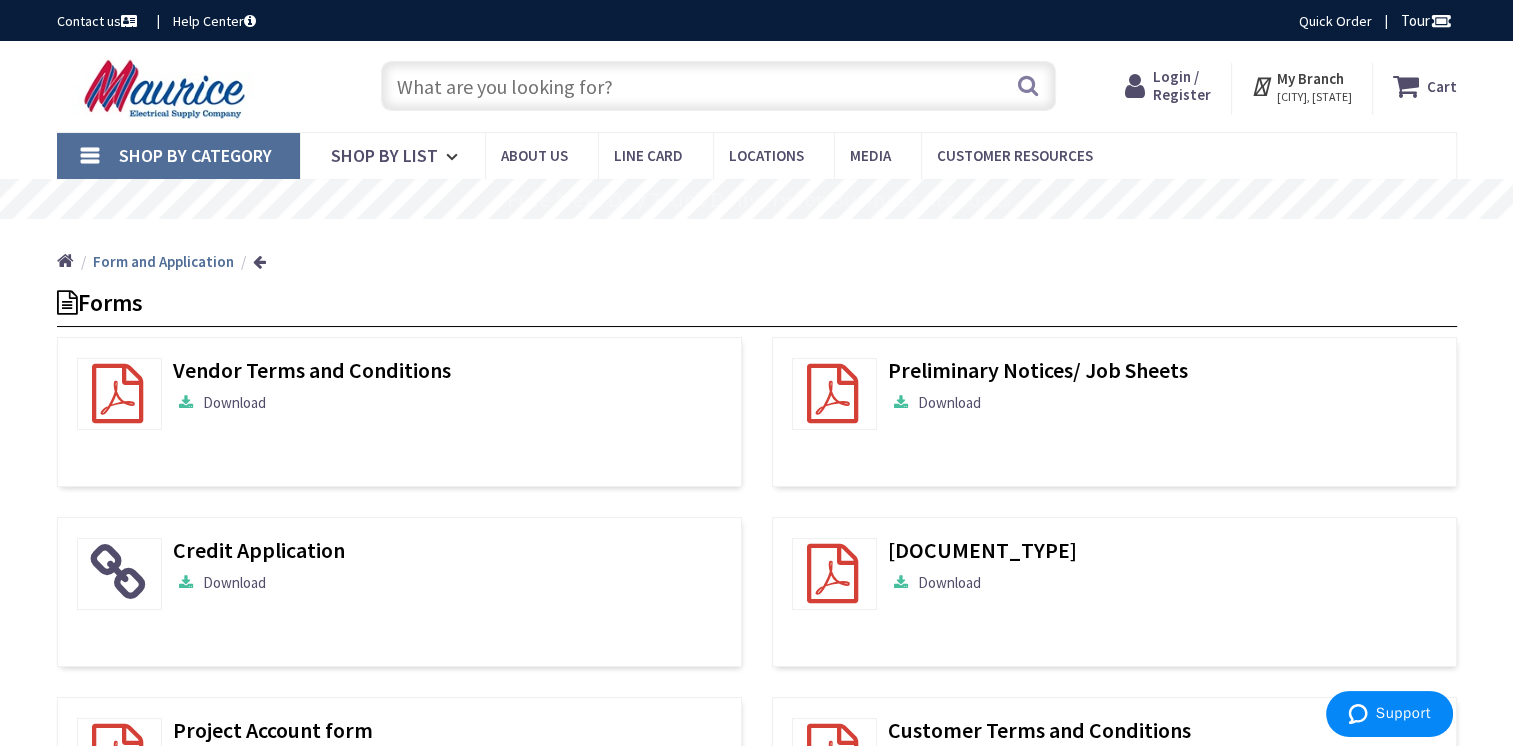 click on "Shop By Category" at bounding box center [195, 155] 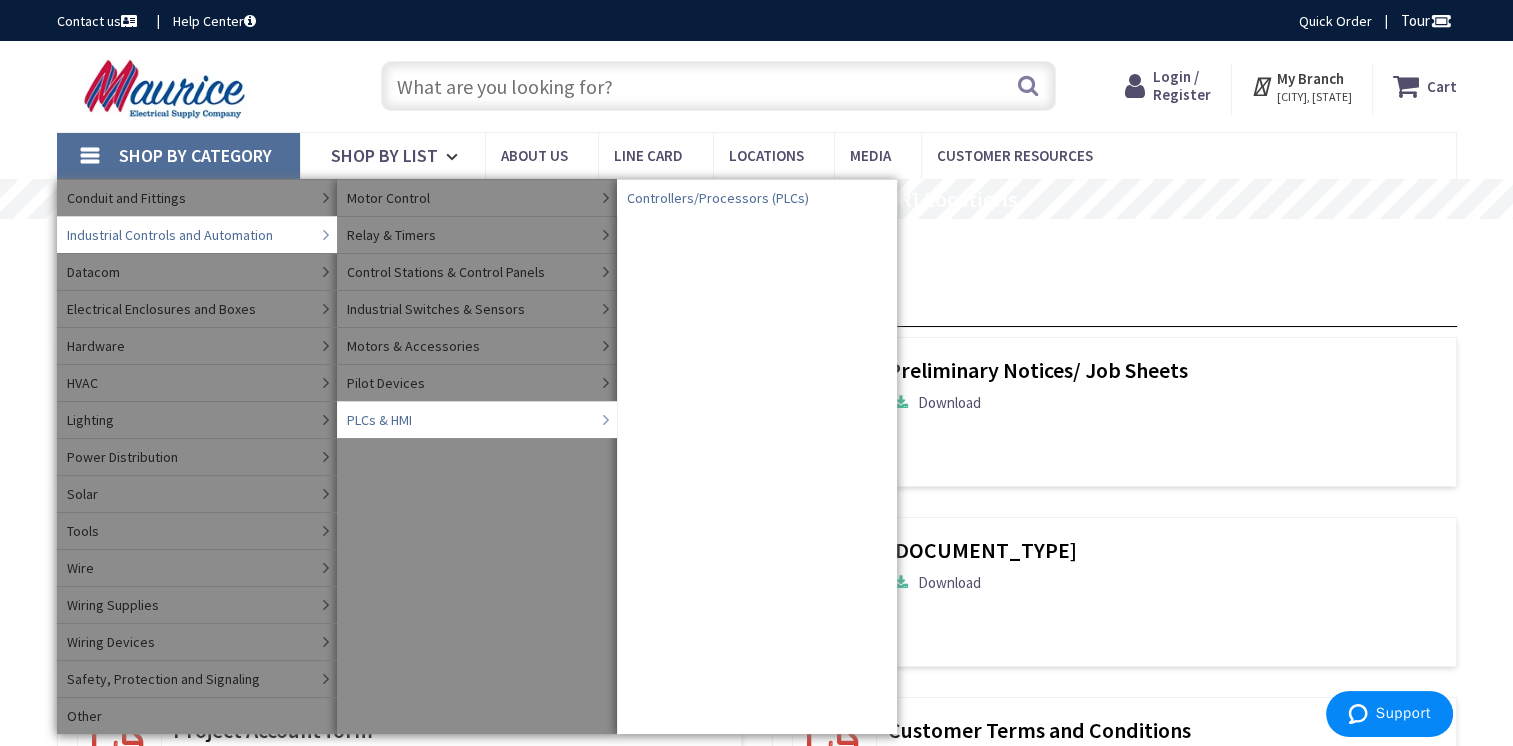 click on "Controllers/Processors (PLCs)" at bounding box center [718, 198] 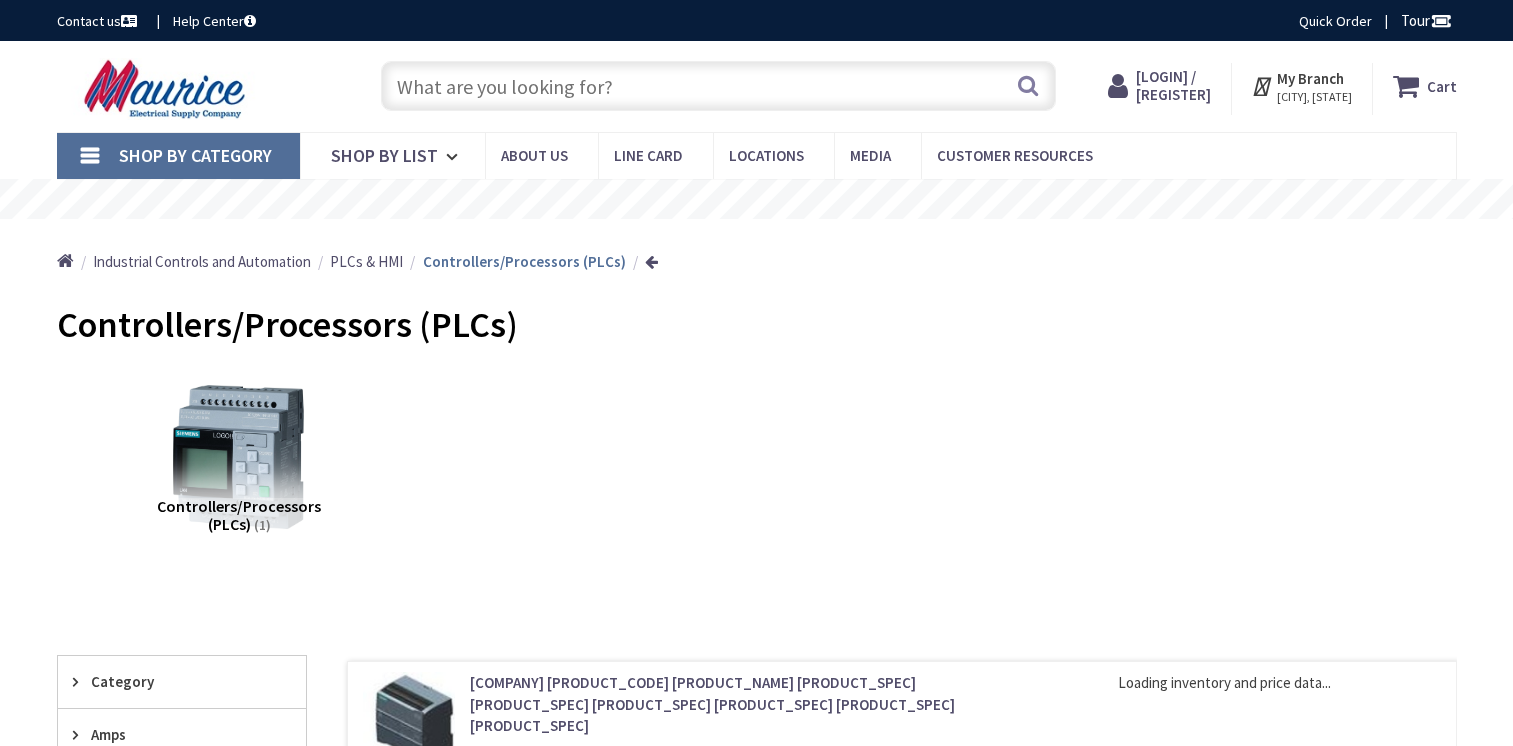 scroll, scrollTop: 0, scrollLeft: 0, axis: both 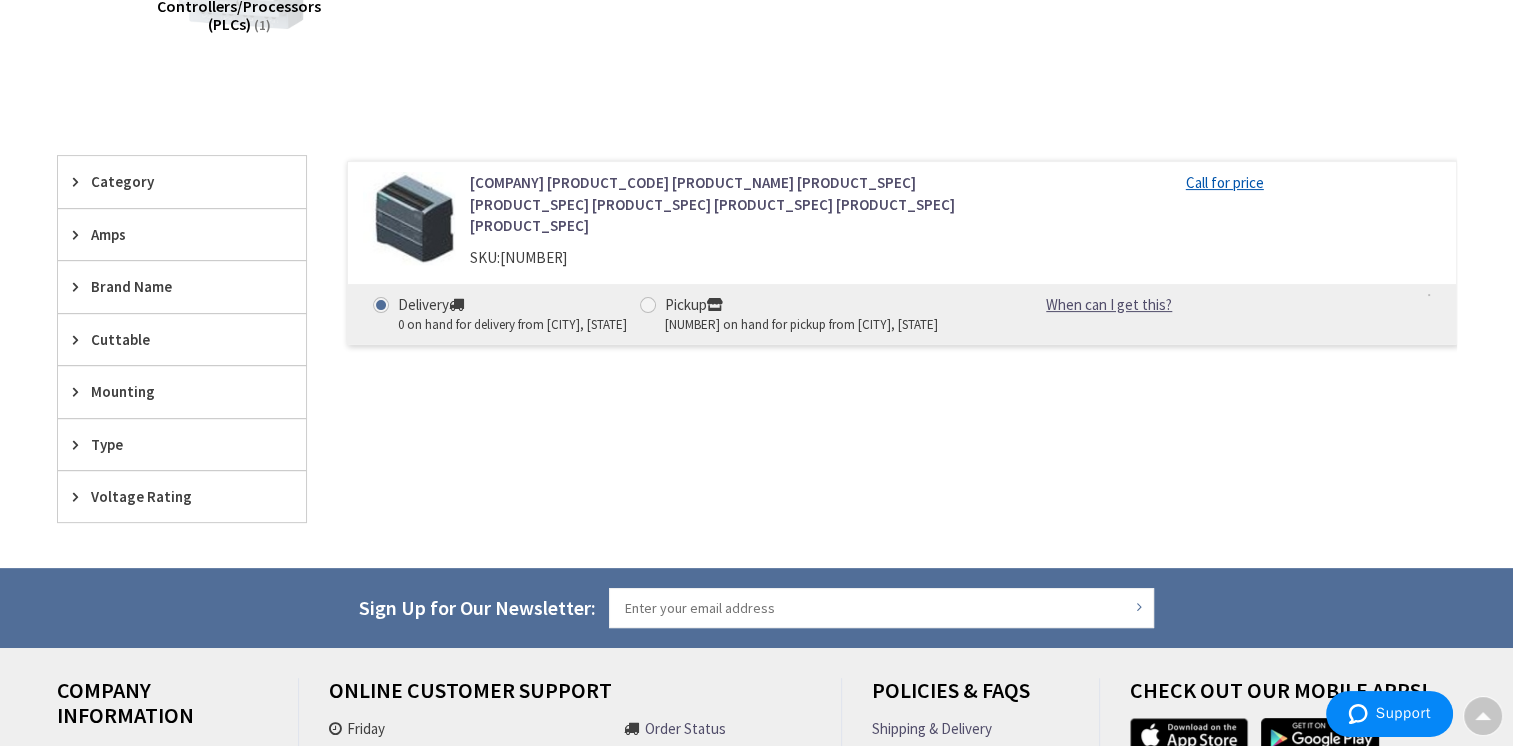click on "Brand Name" at bounding box center (0, 0) 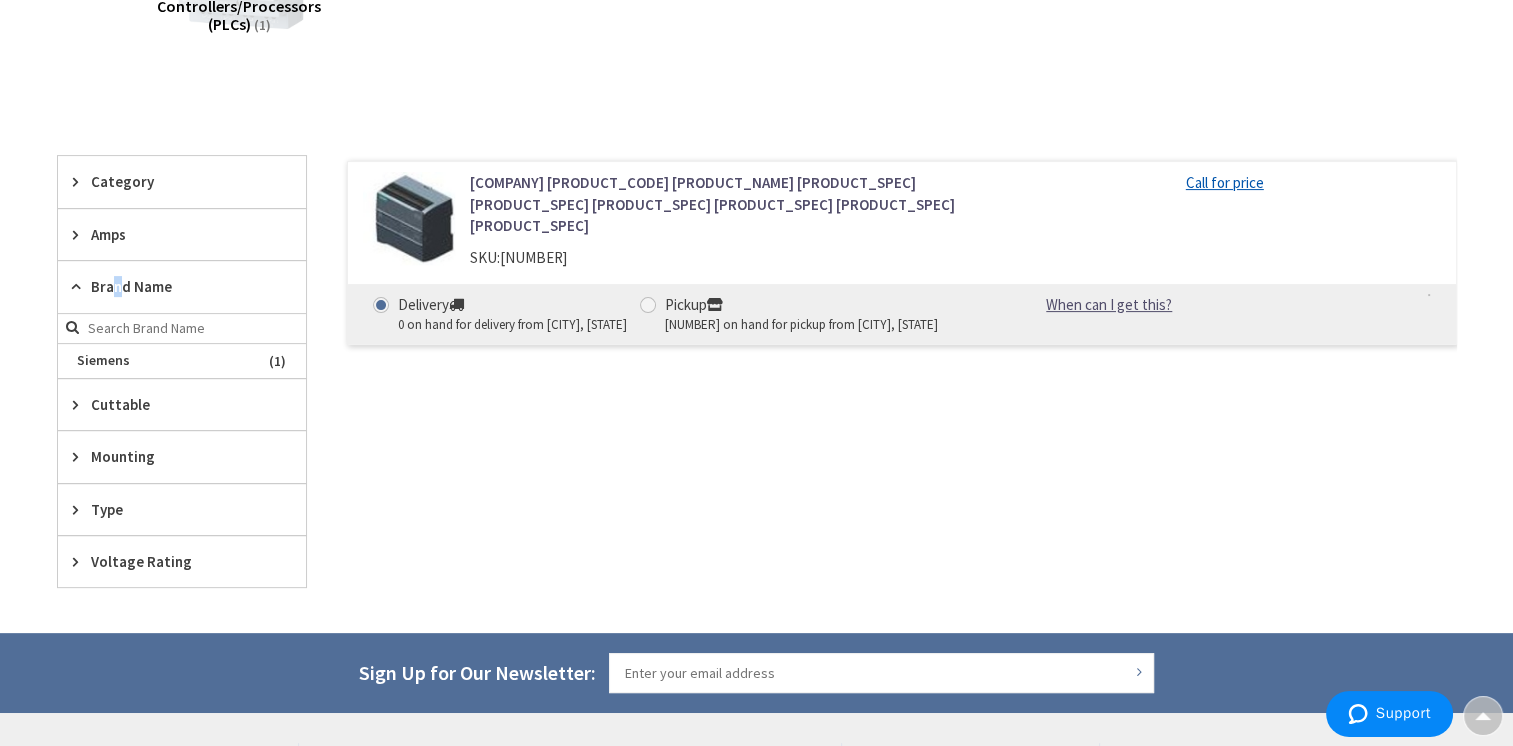 click on "Brand Name" at bounding box center [172, 286] 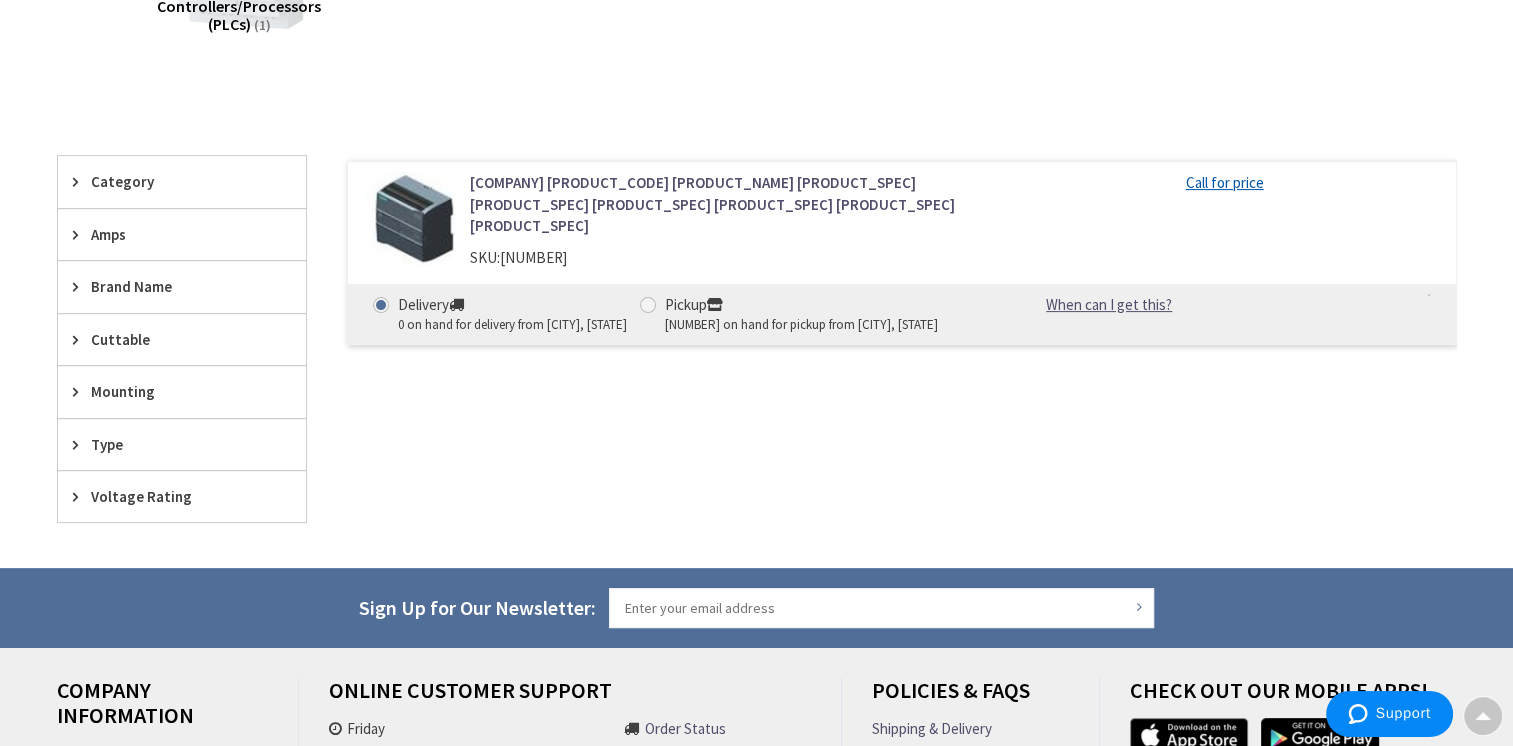 click on "Controllers/Processors (PLCs)
(1)" at bounding box center [757, -29] 